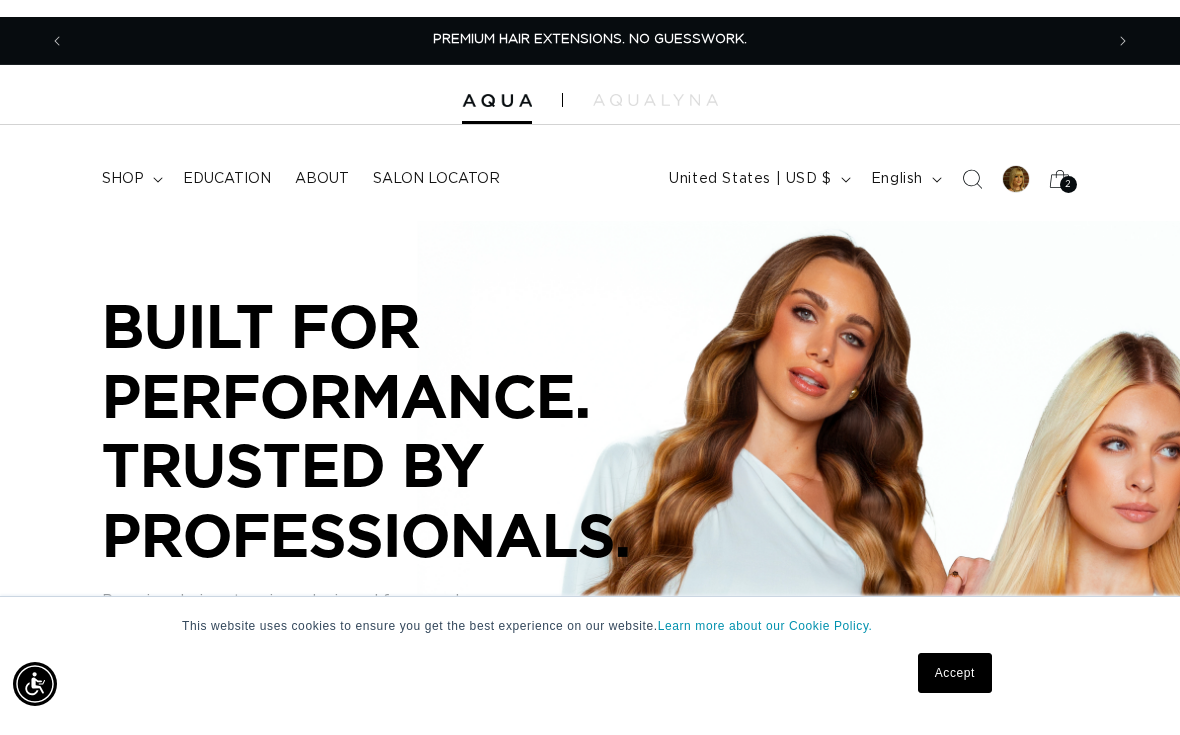 scroll, scrollTop: 0, scrollLeft: 0, axis: both 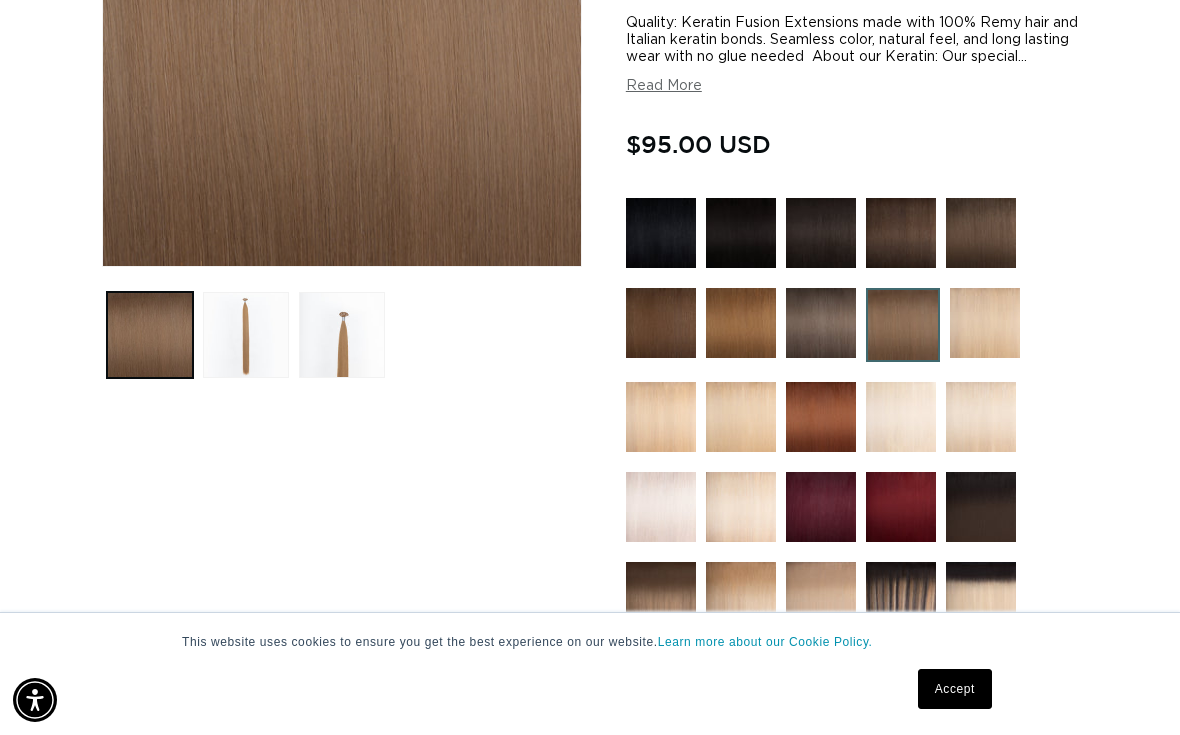 click at bounding box center [741, 417] 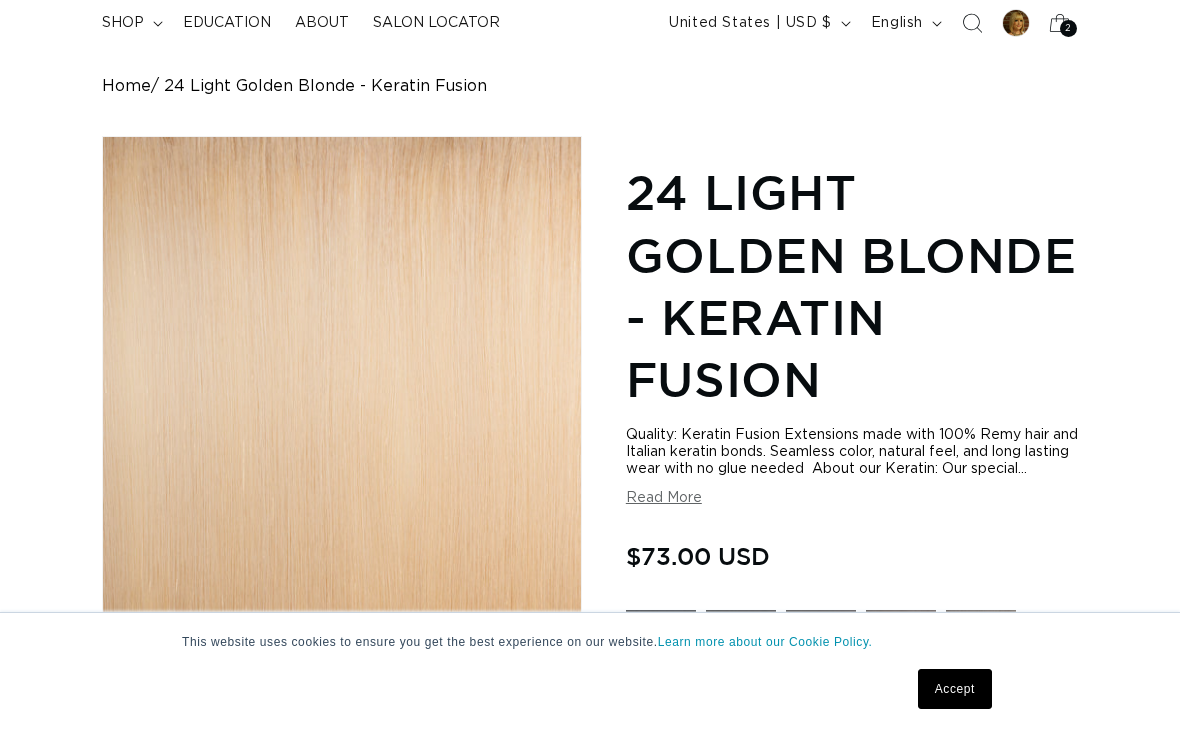 scroll, scrollTop: 397, scrollLeft: 0, axis: vertical 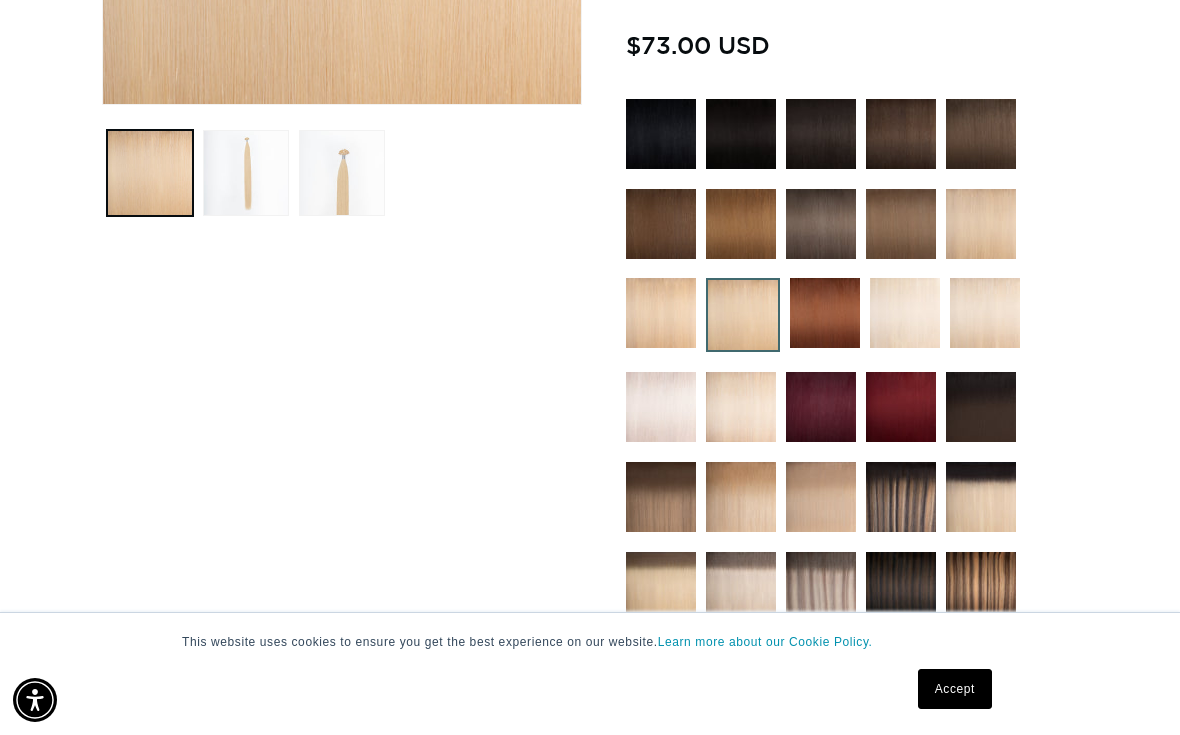 click at bounding box center [821, 224] 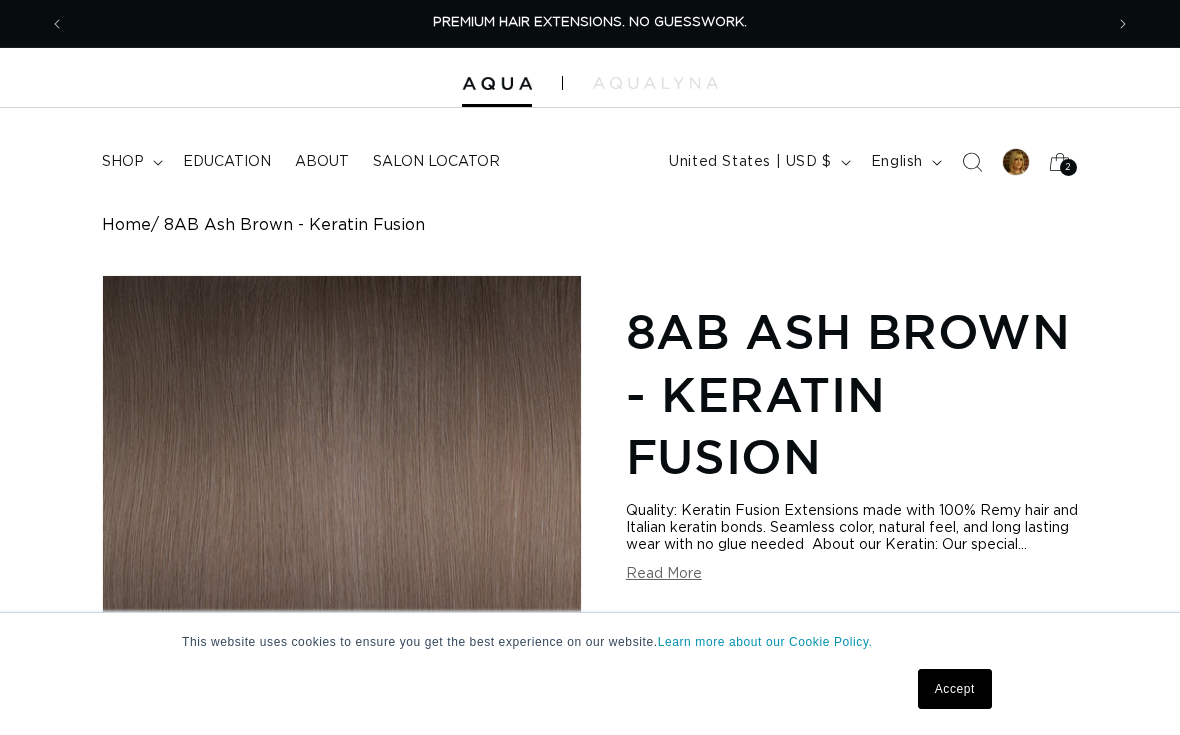 scroll, scrollTop: 309, scrollLeft: 0, axis: vertical 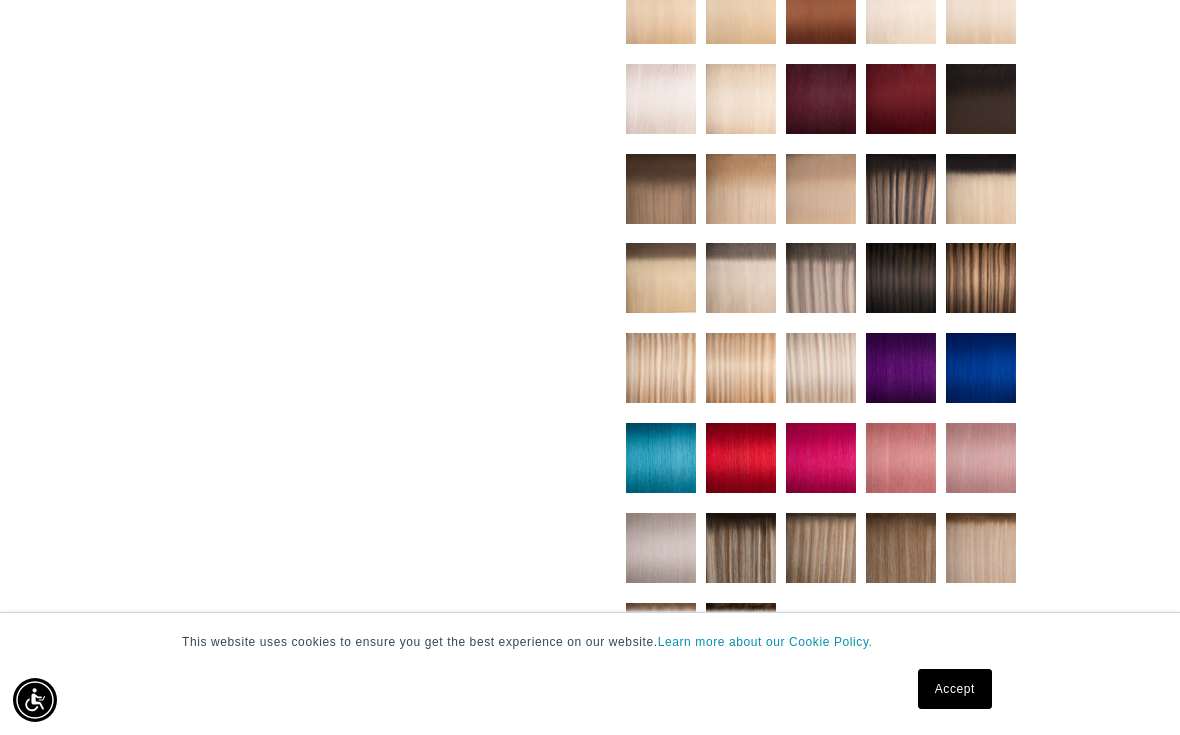 click at bounding box center [821, 278] 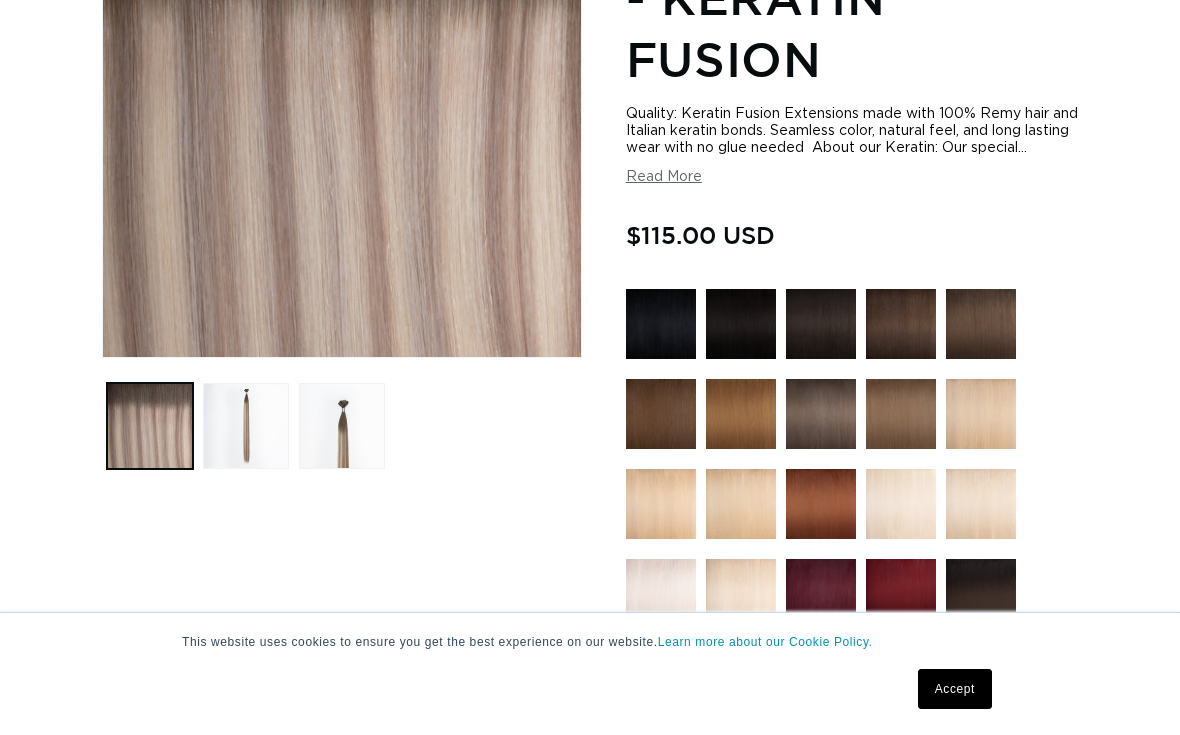 scroll, scrollTop: 0, scrollLeft: 0, axis: both 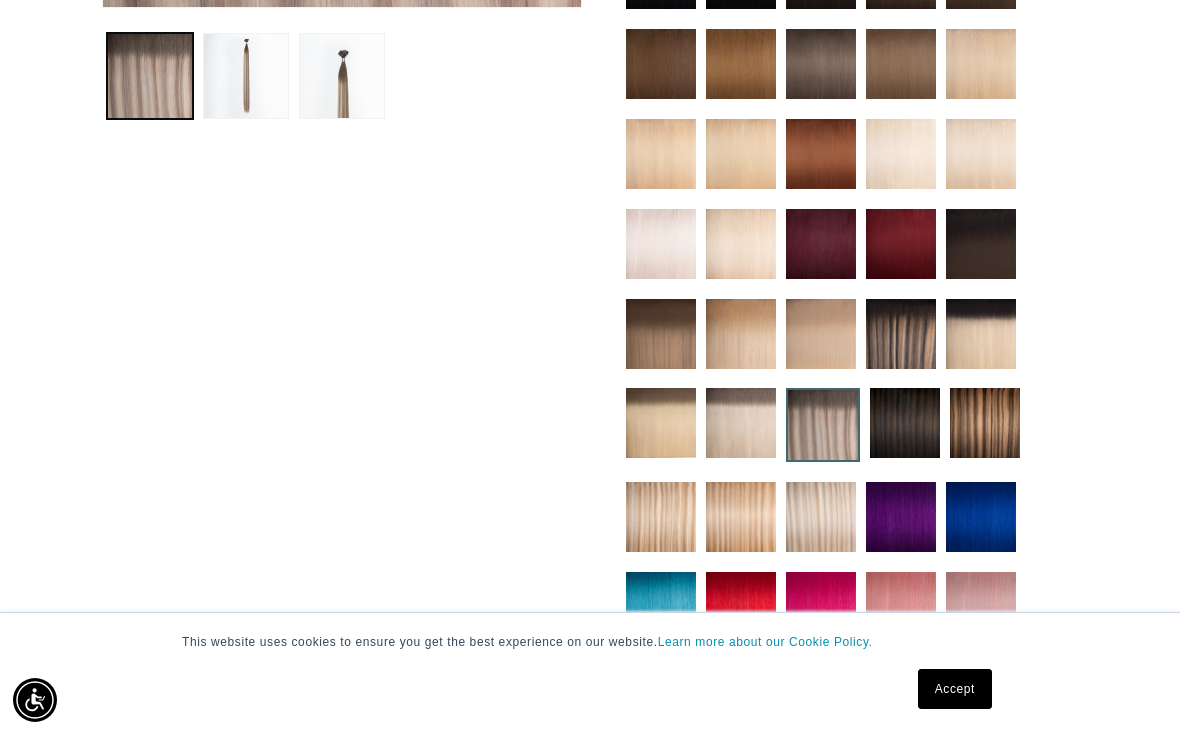 click at bounding box center (741, 423) 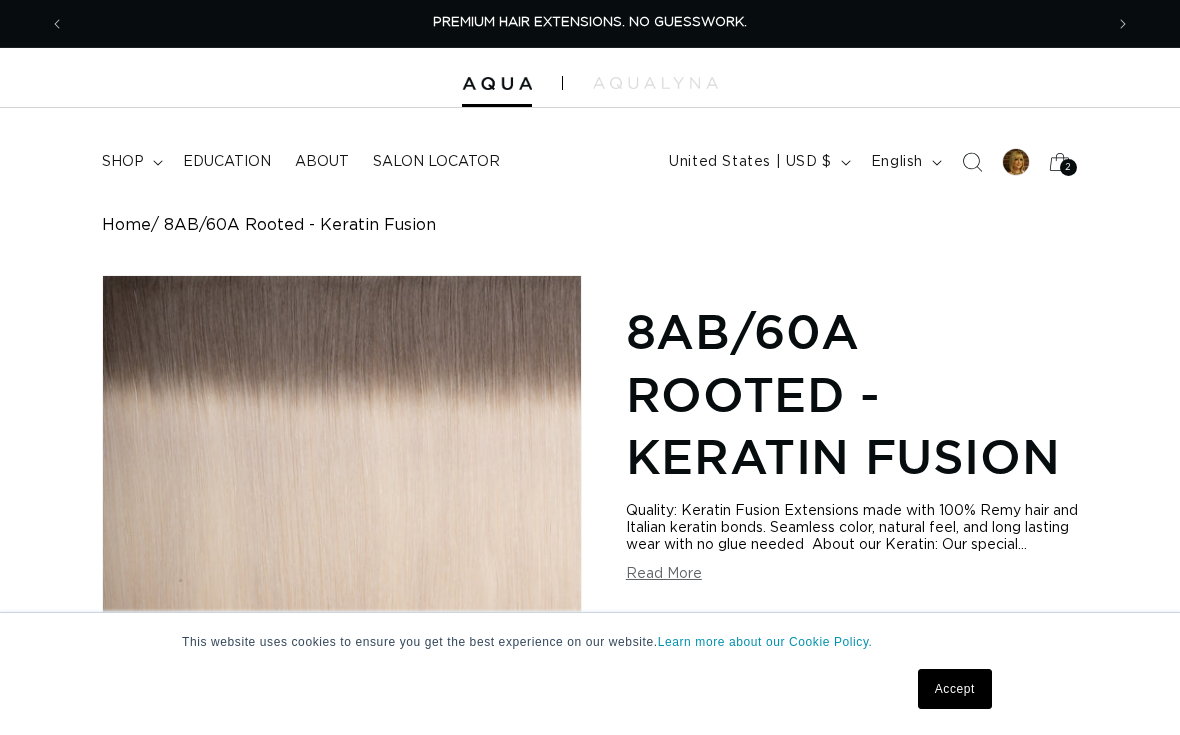 scroll, scrollTop: 0, scrollLeft: 0, axis: both 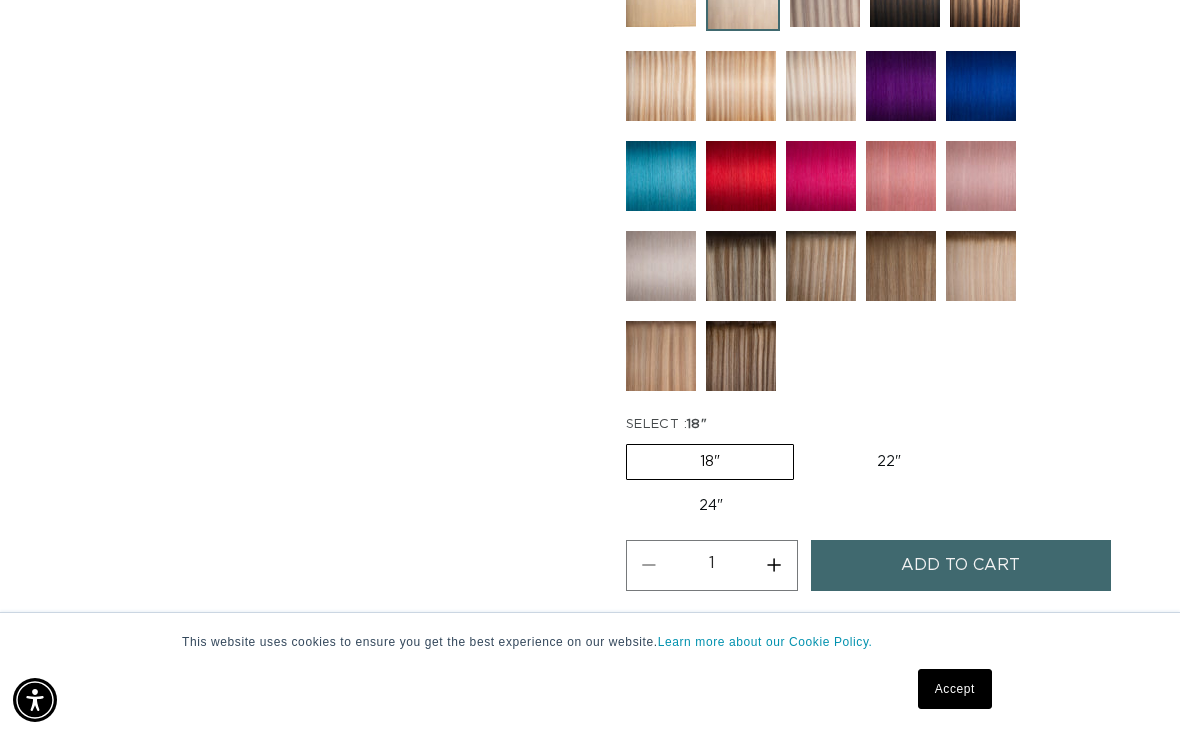 click on "Increase quantity for 8AB/60A Rooted - Keratin Fusion" at bounding box center (774, 565) 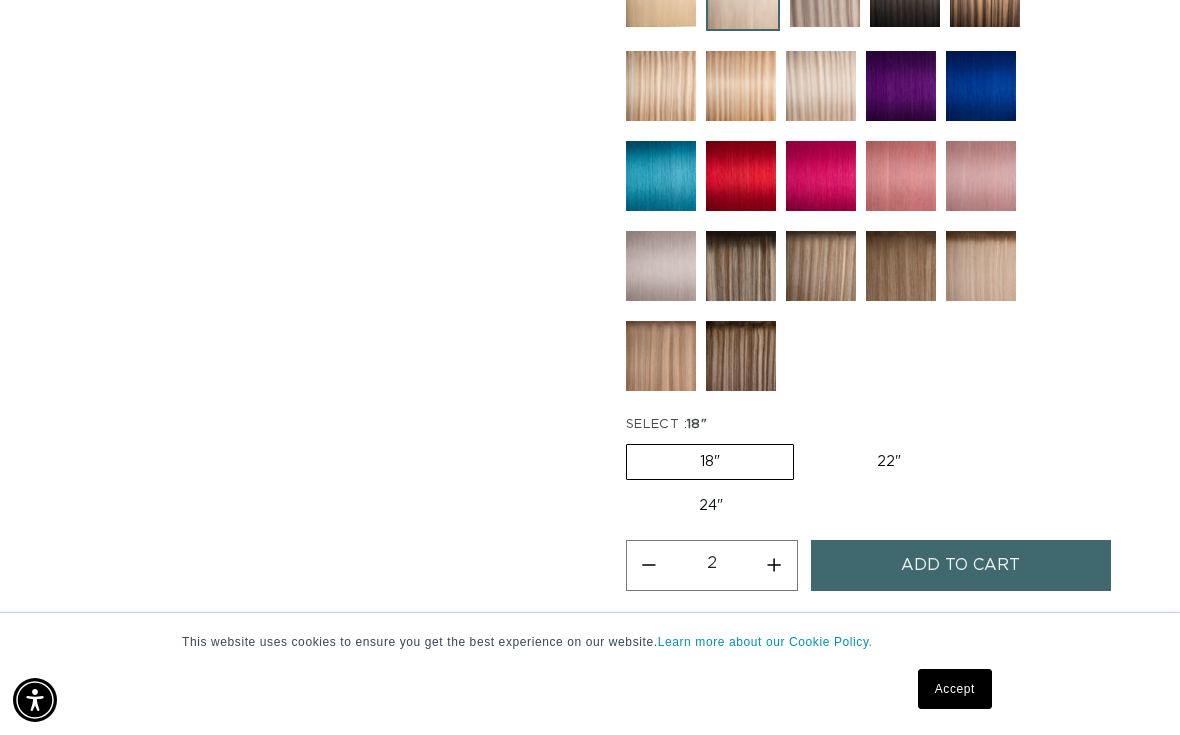 click on "Add to cart" at bounding box center [960, 565] 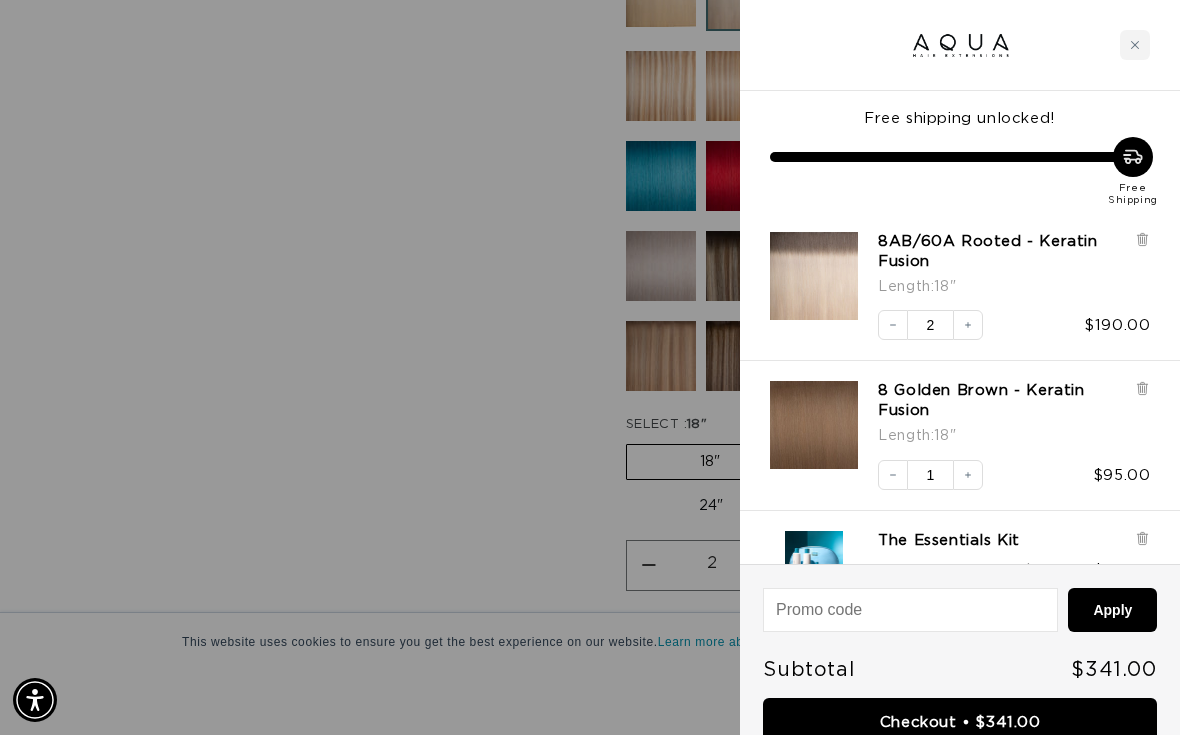 scroll, scrollTop: 0, scrollLeft: 0, axis: both 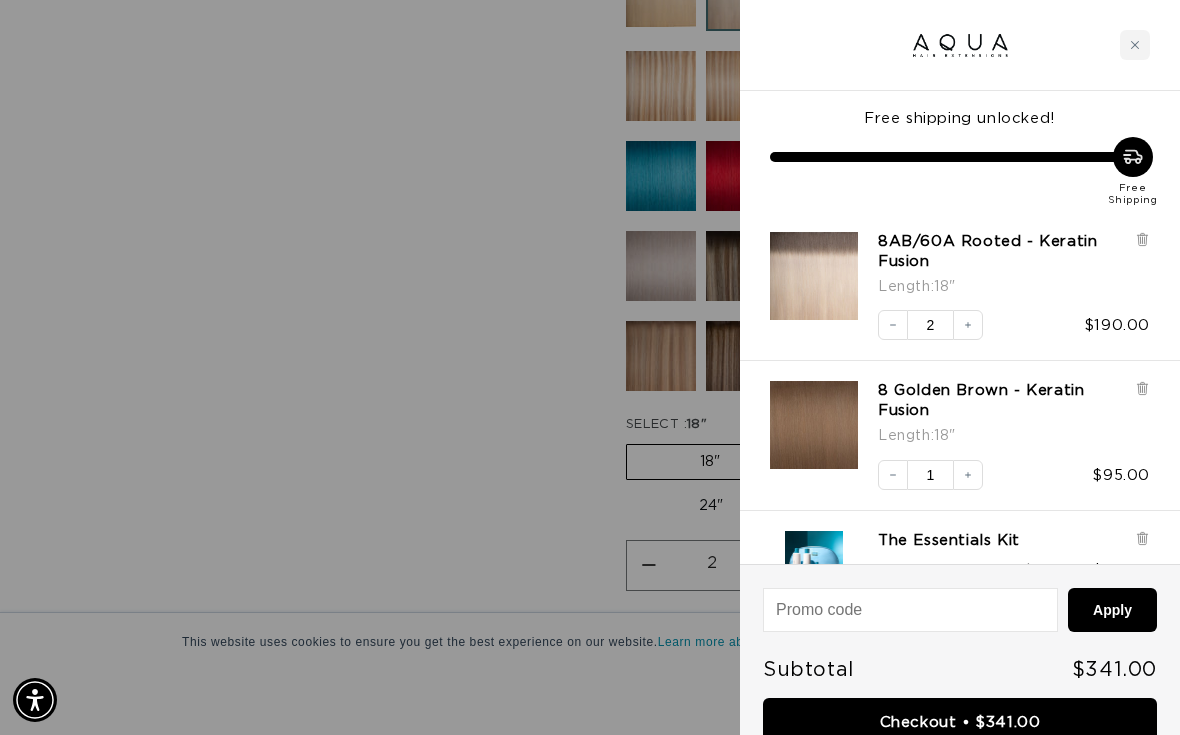 click at bounding box center [1135, 45] 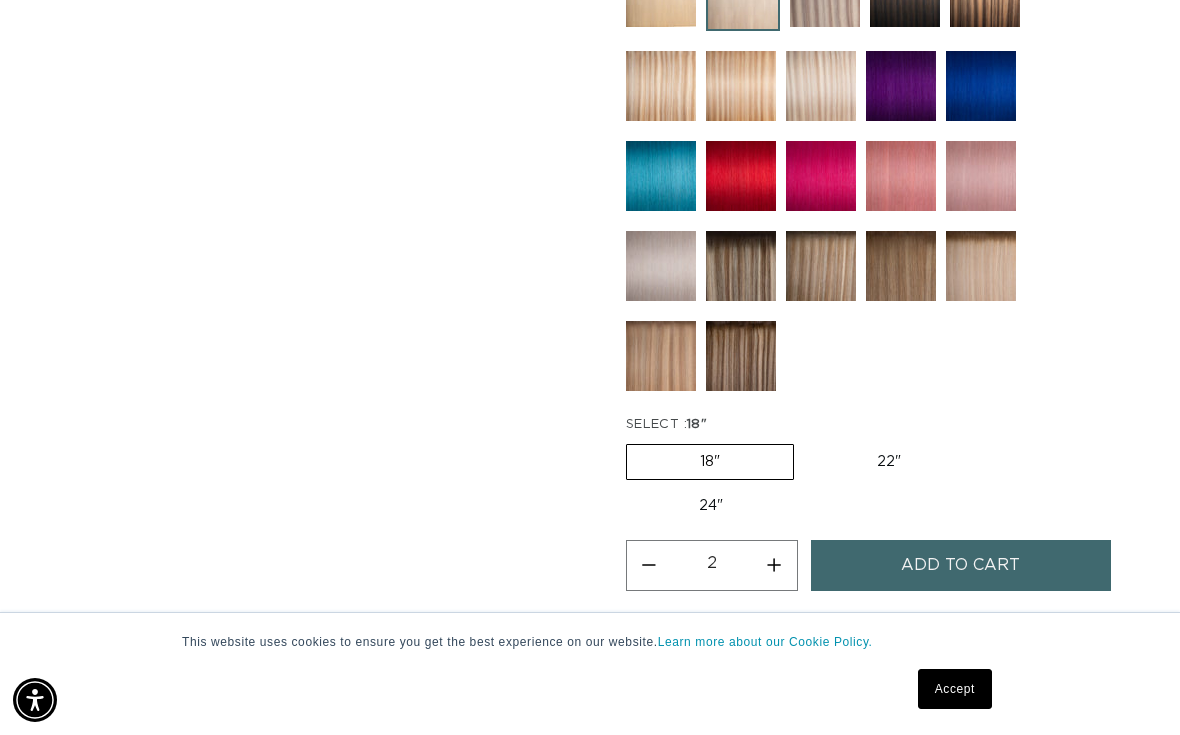 scroll, scrollTop: 0, scrollLeft: 1038, axis: horizontal 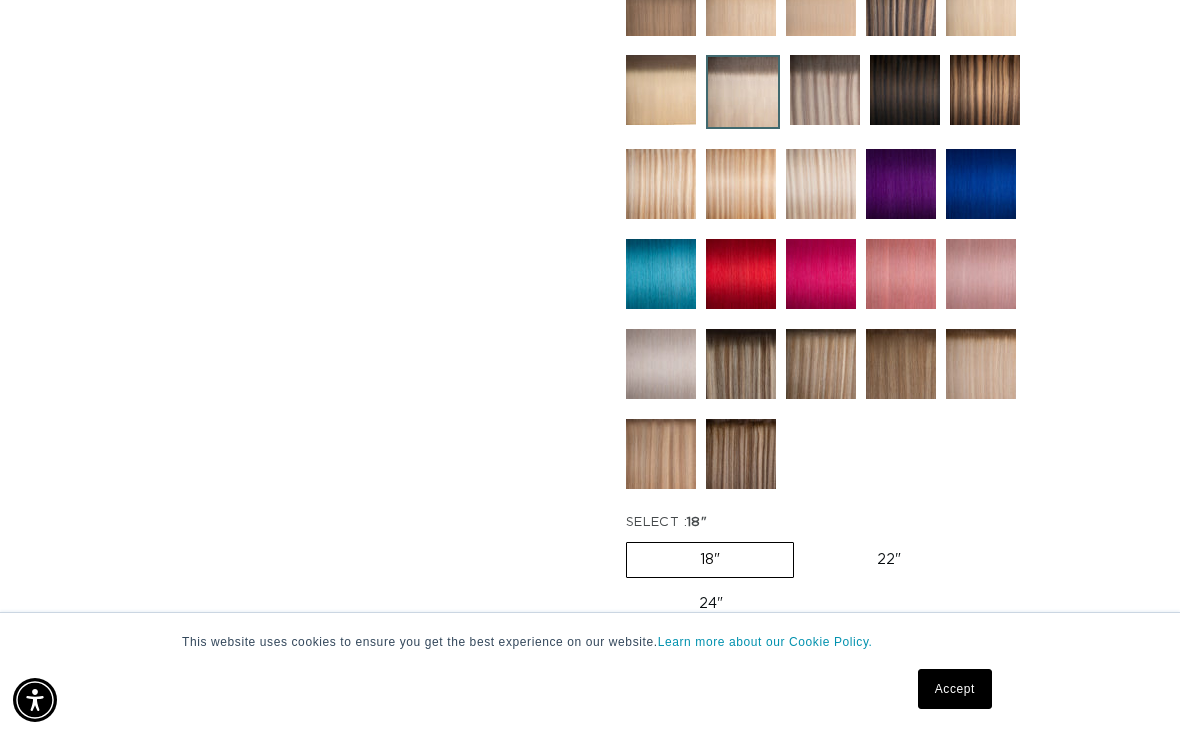 click at bounding box center (741, 364) 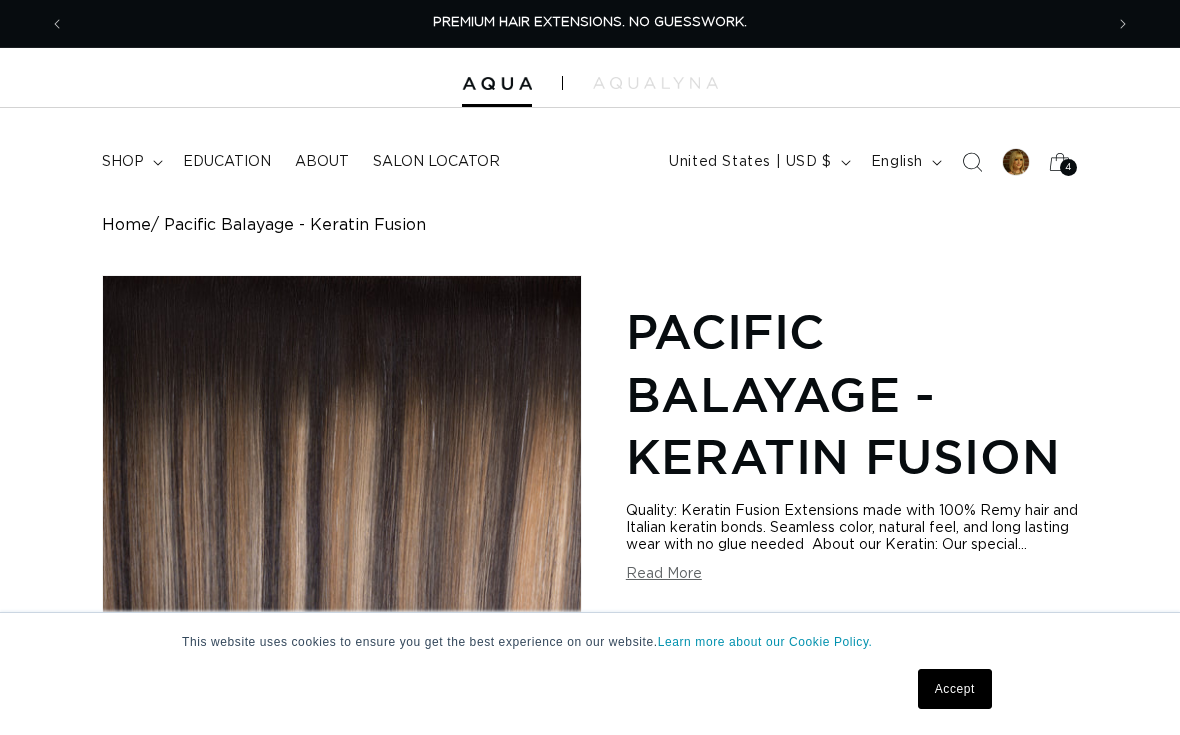 scroll, scrollTop: 0, scrollLeft: 0, axis: both 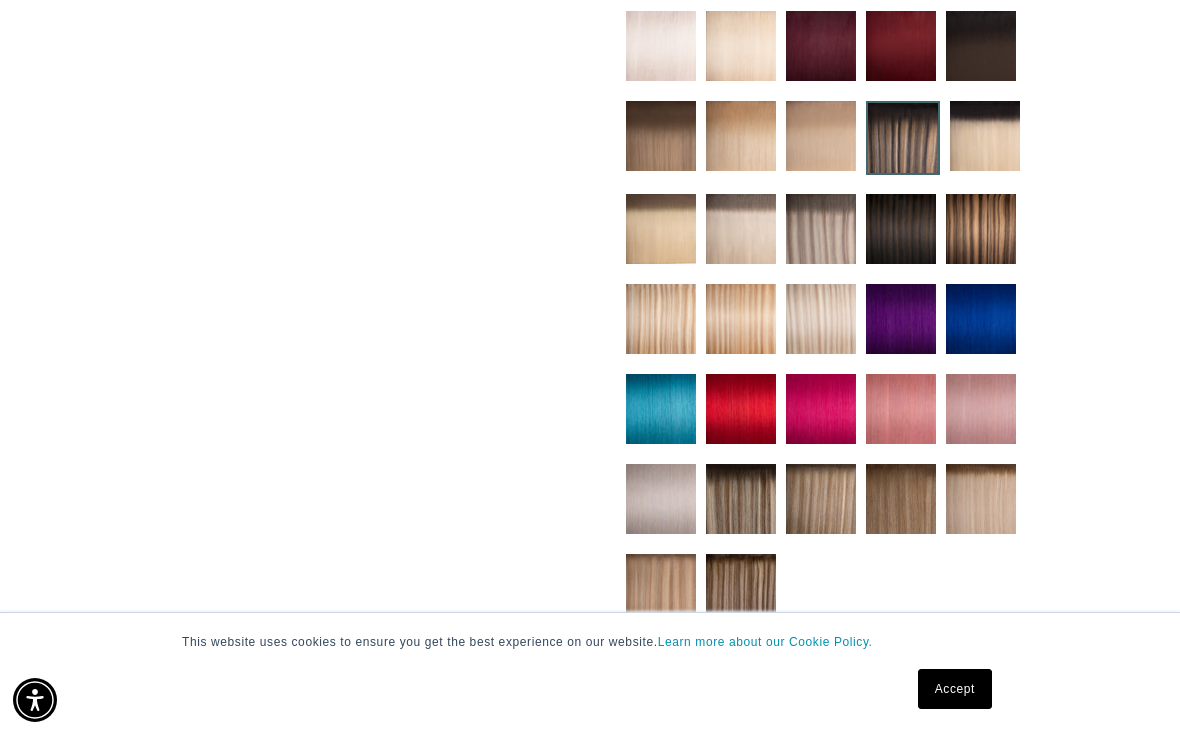 click at bounding box center [741, 499] 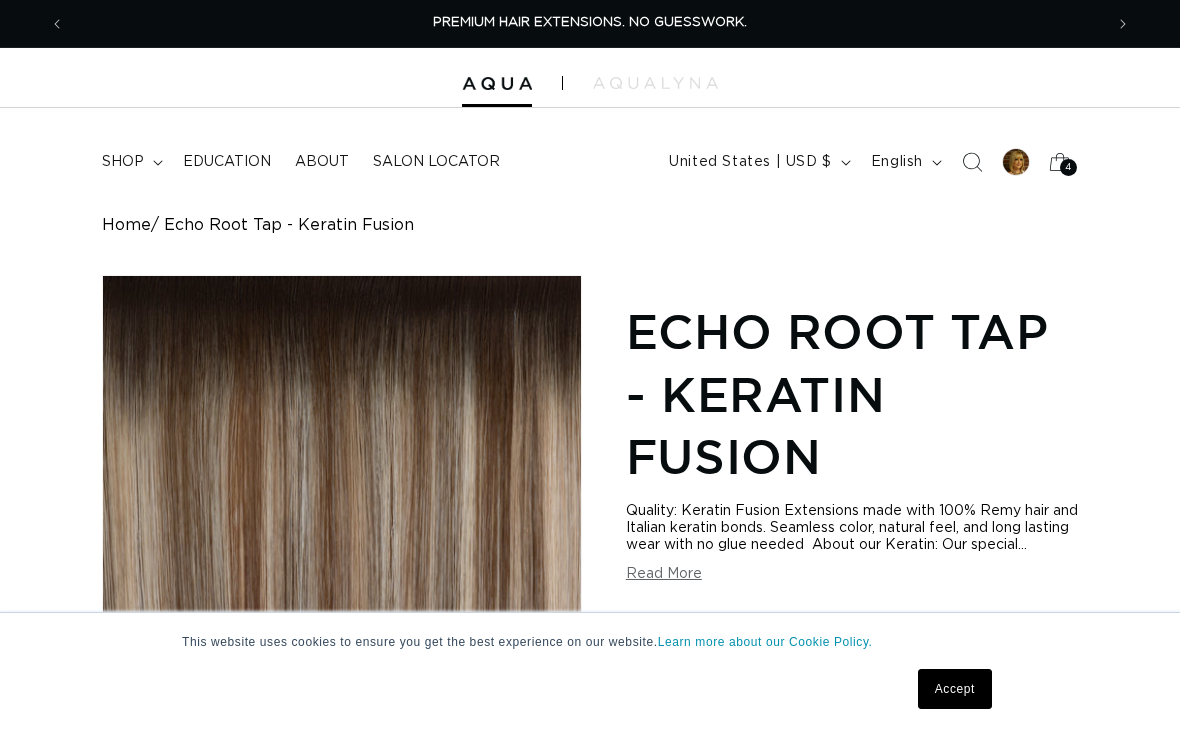scroll, scrollTop: 0, scrollLeft: 0, axis: both 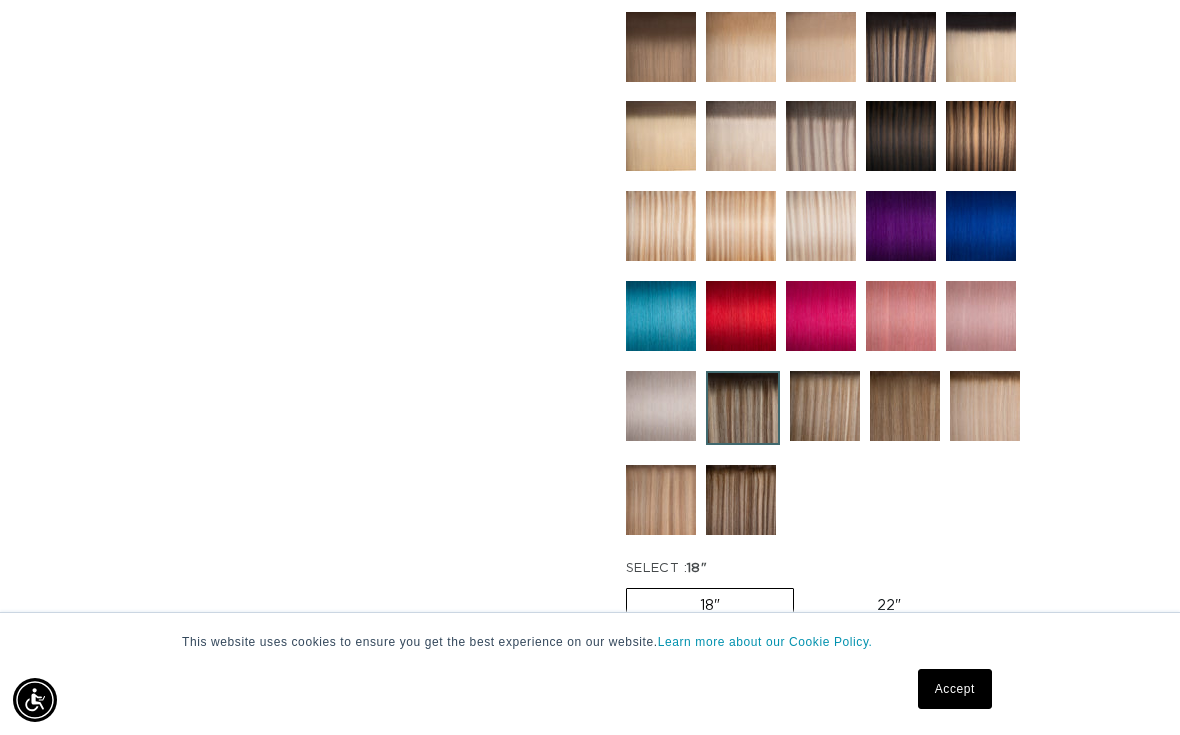 click at bounding box center (985, 406) 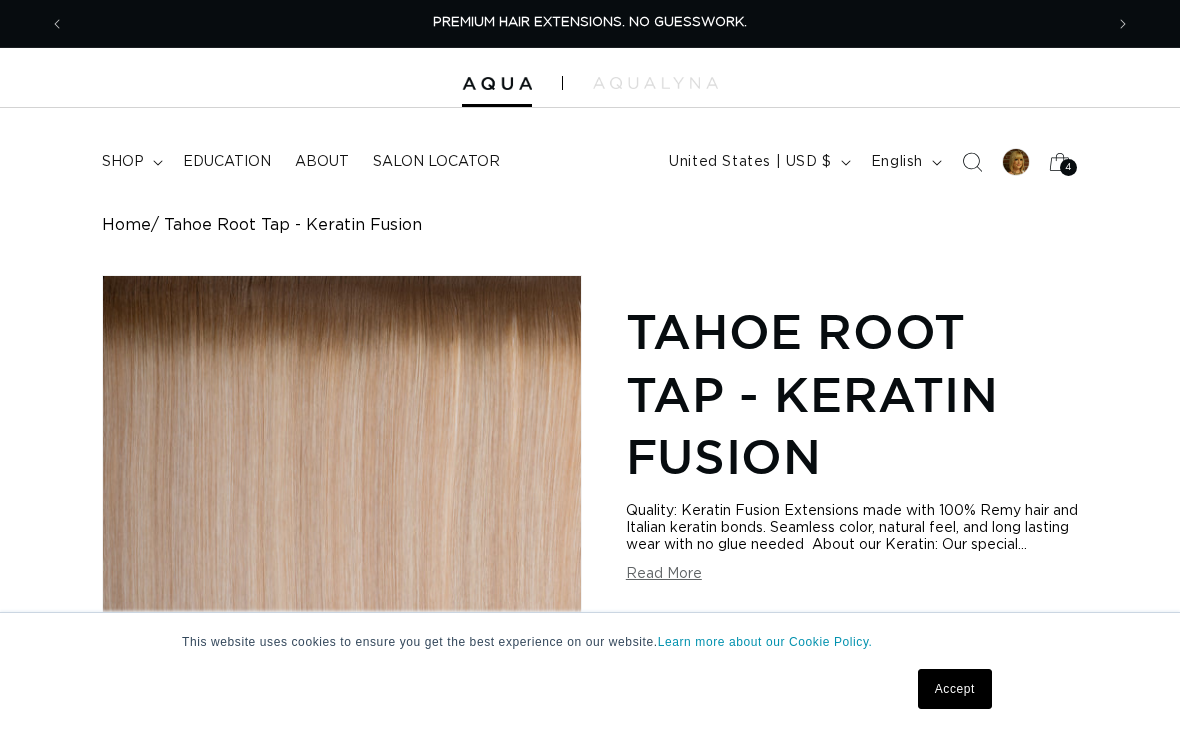 scroll, scrollTop: 0, scrollLeft: 0, axis: both 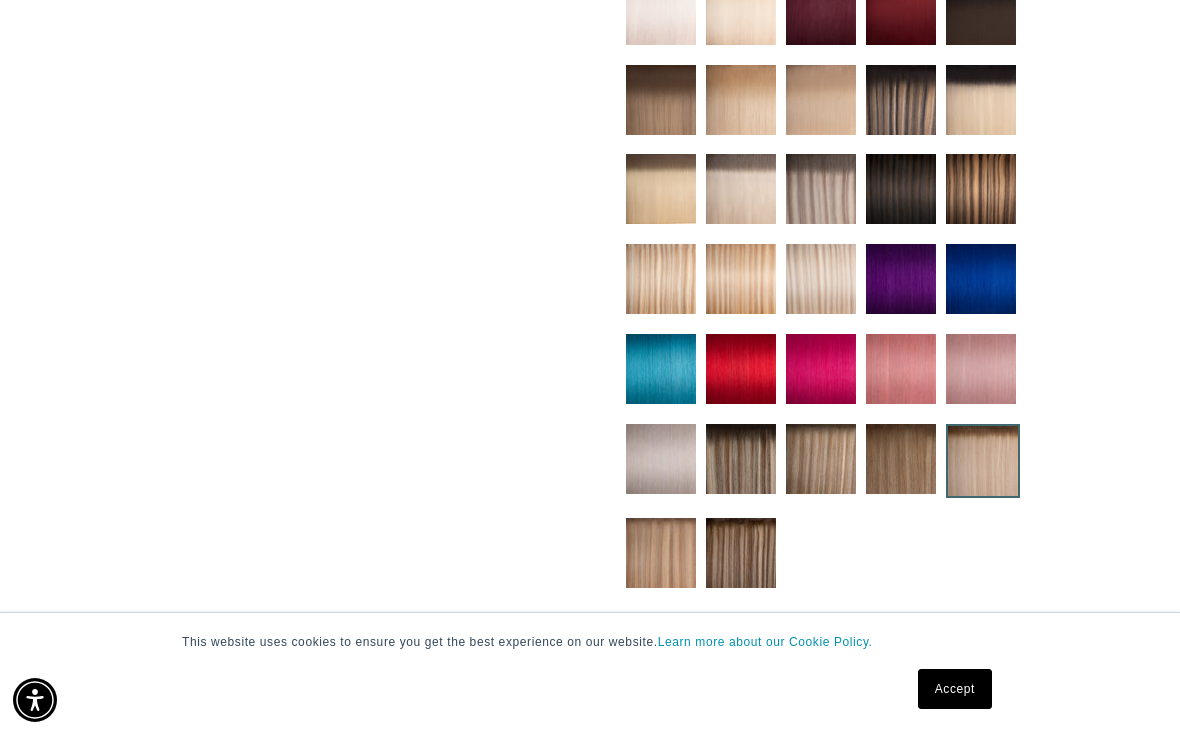 click at bounding box center (661, 553) 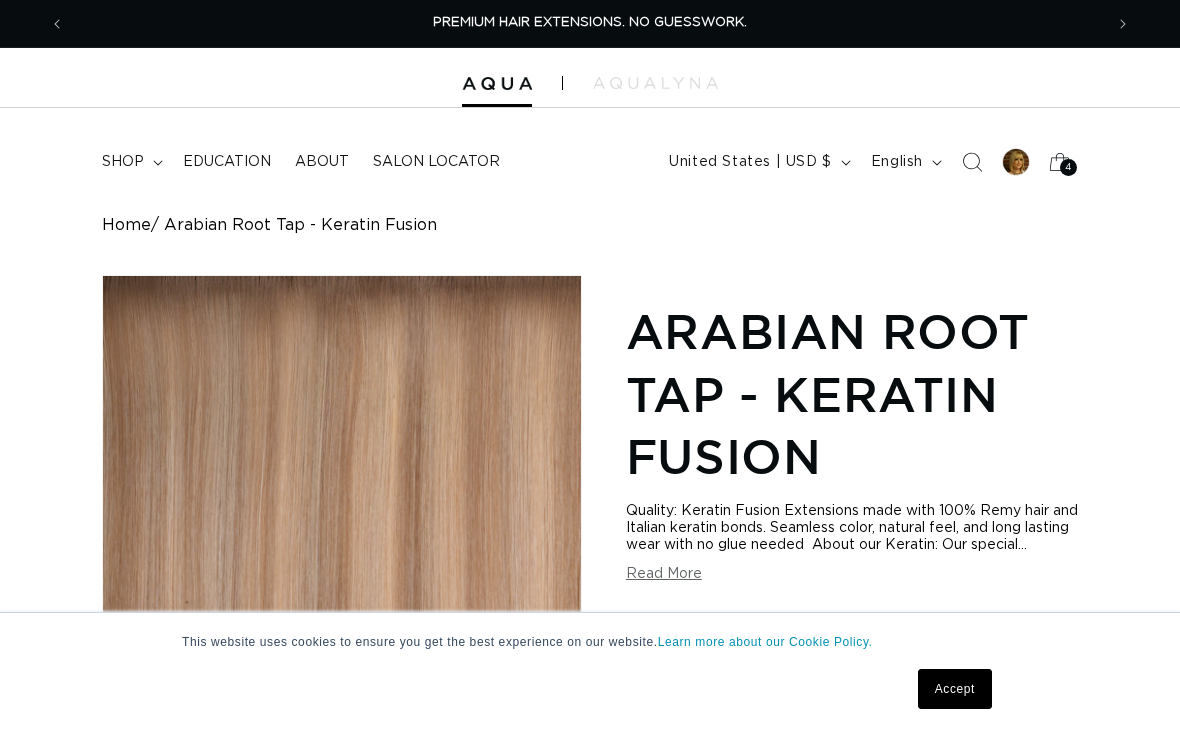 scroll, scrollTop: 0, scrollLeft: 0, axis: both 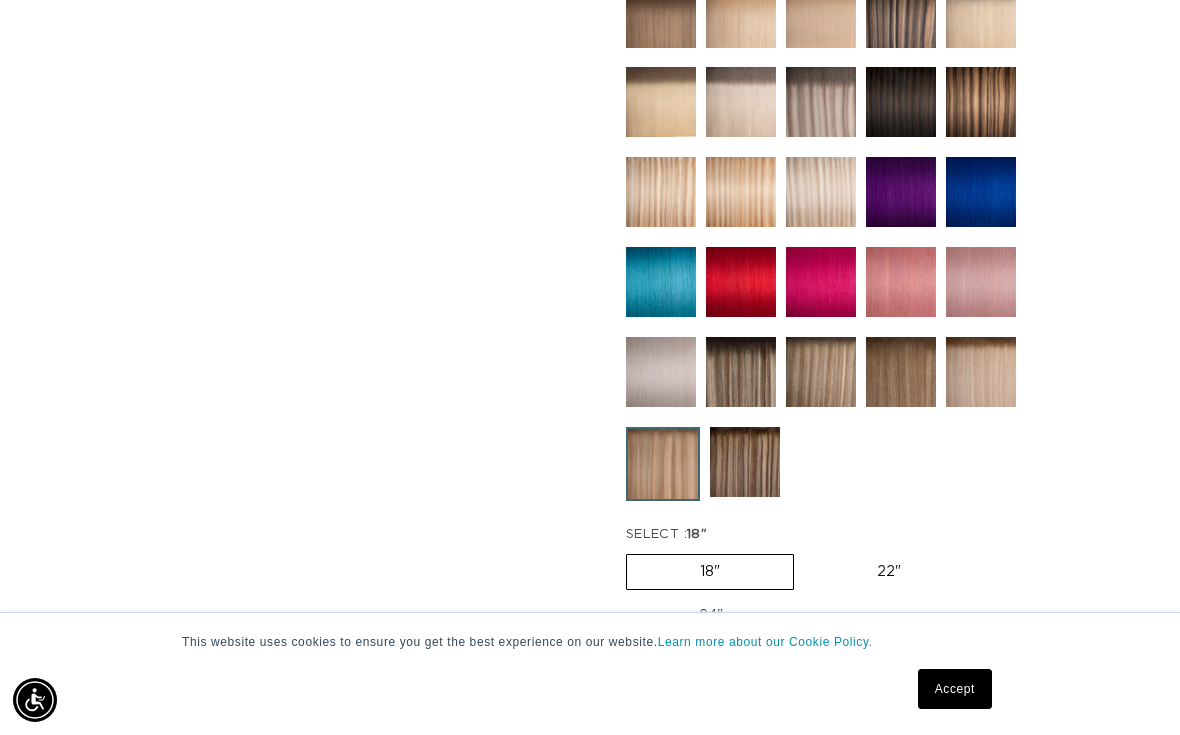 click at bounding box center [821, 372] 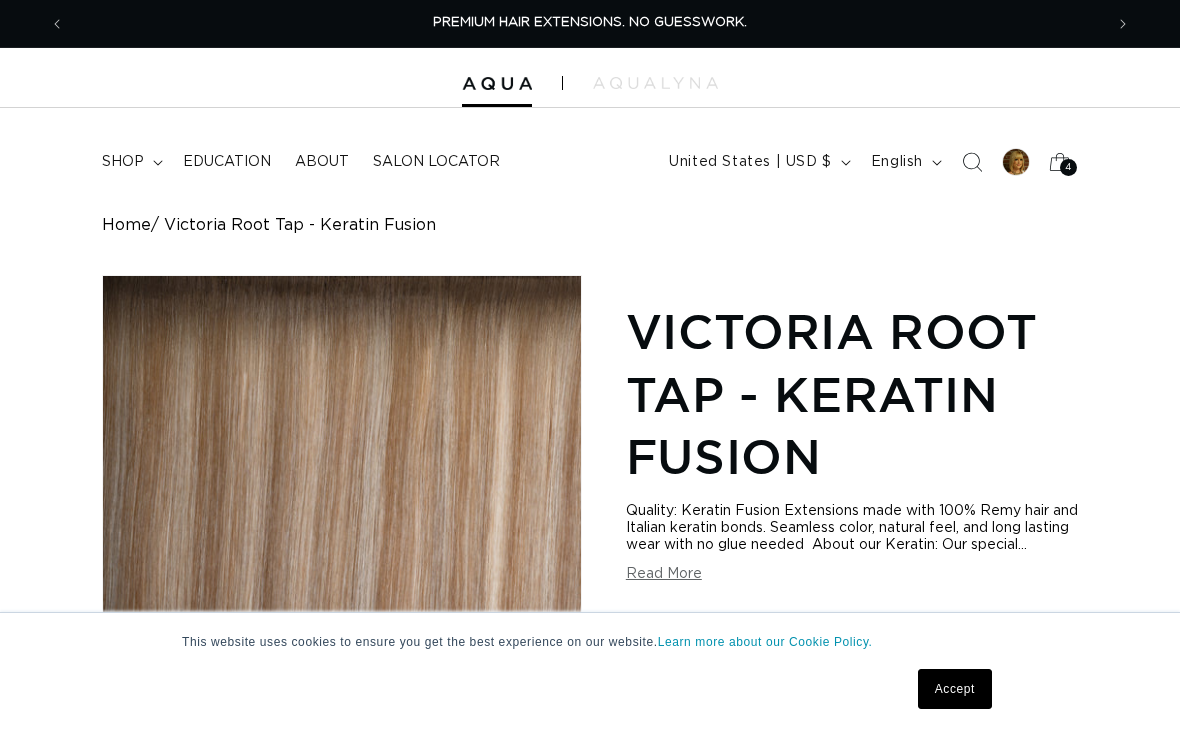 scroll, scrollTop: 50, scrollLeft: 0, axis: vertical 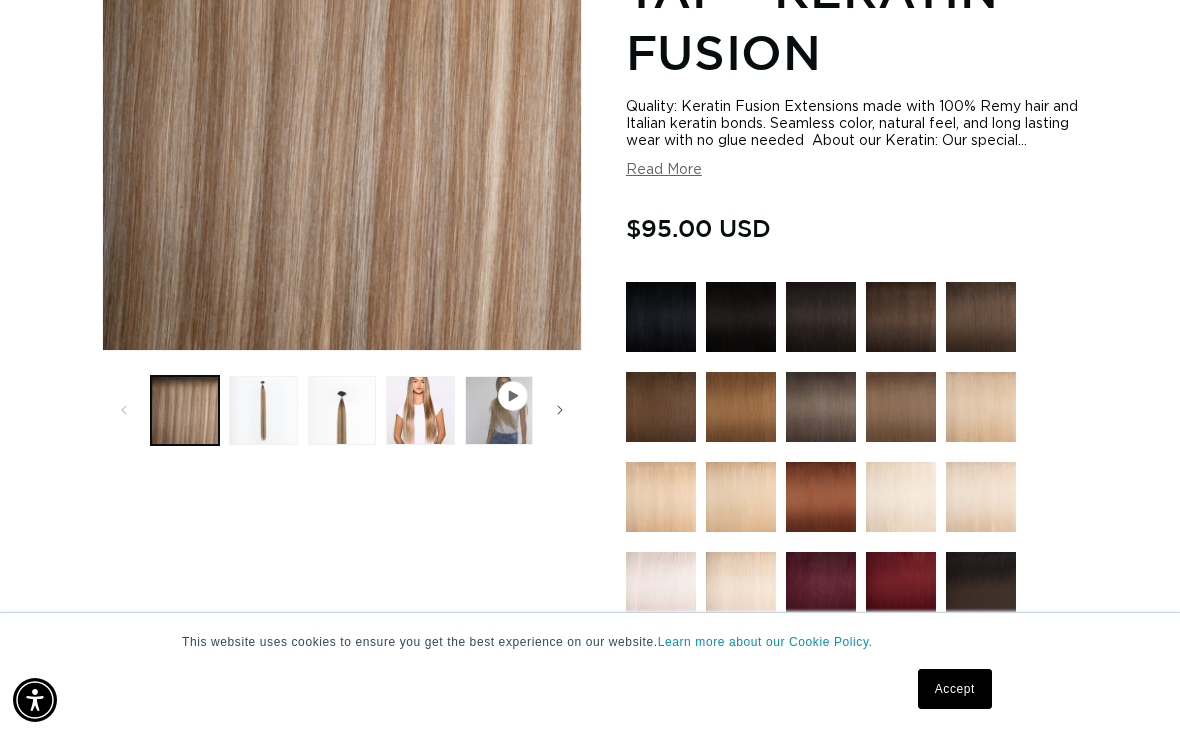 click at bounding box center (420, 410) 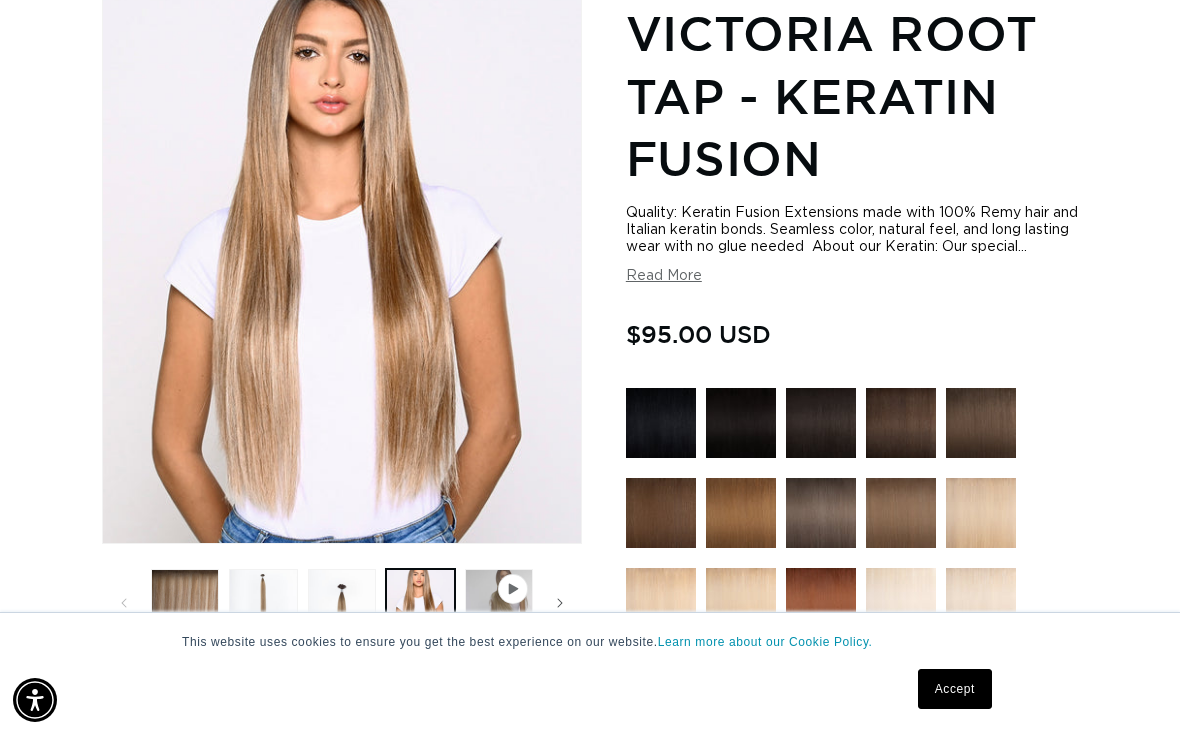 scroll, scrollTop: 274, scrollLeft: 0, axis: vertical 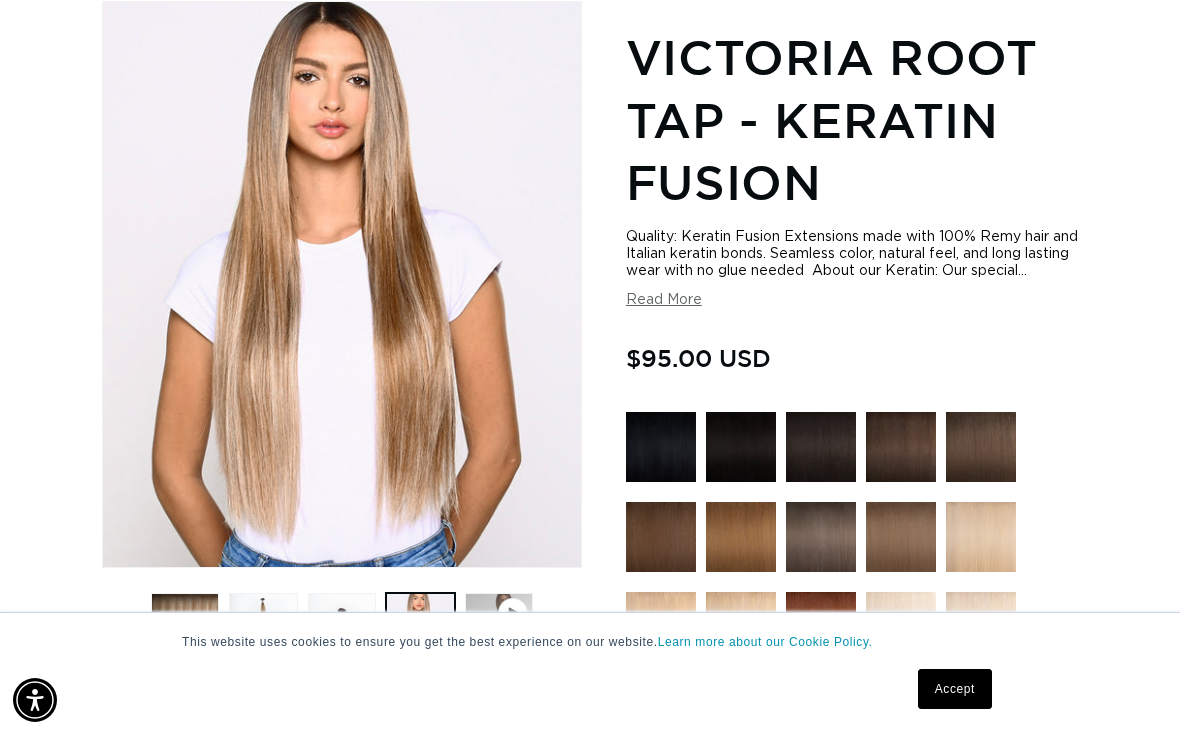 click at bounding box center [499, 627] 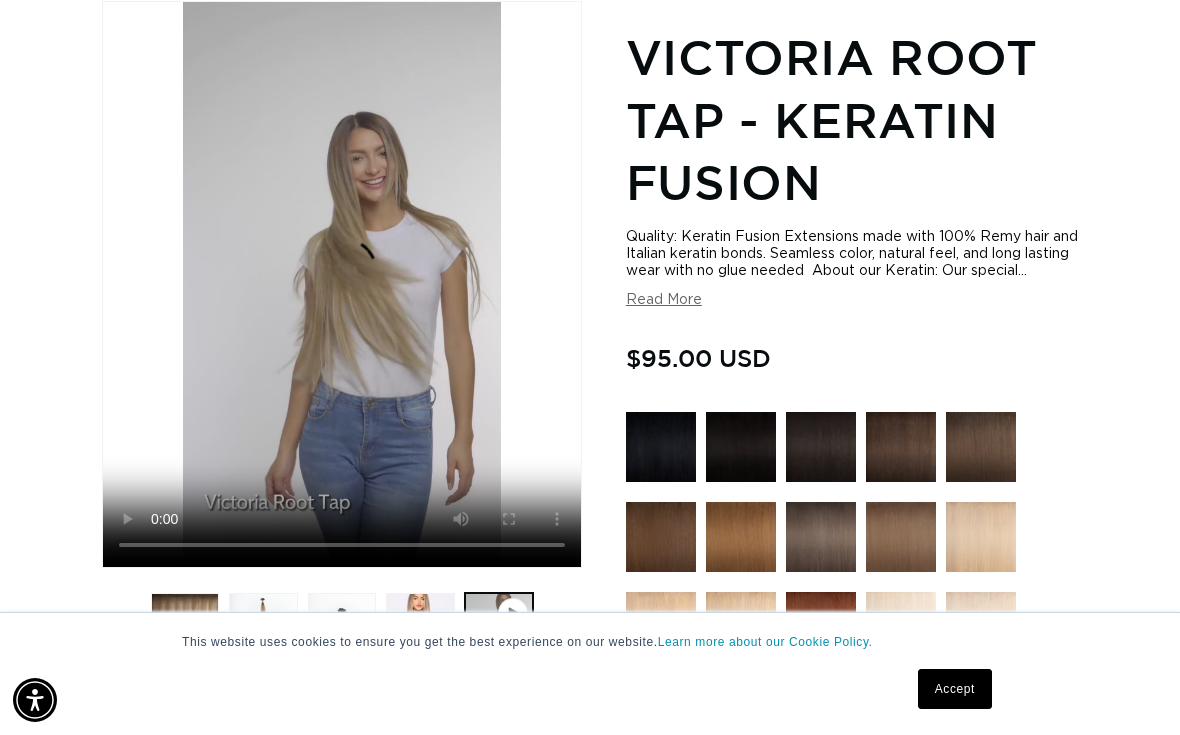 scroll, scrollTop: 0, scrollLeft: 30, axis: horizontal 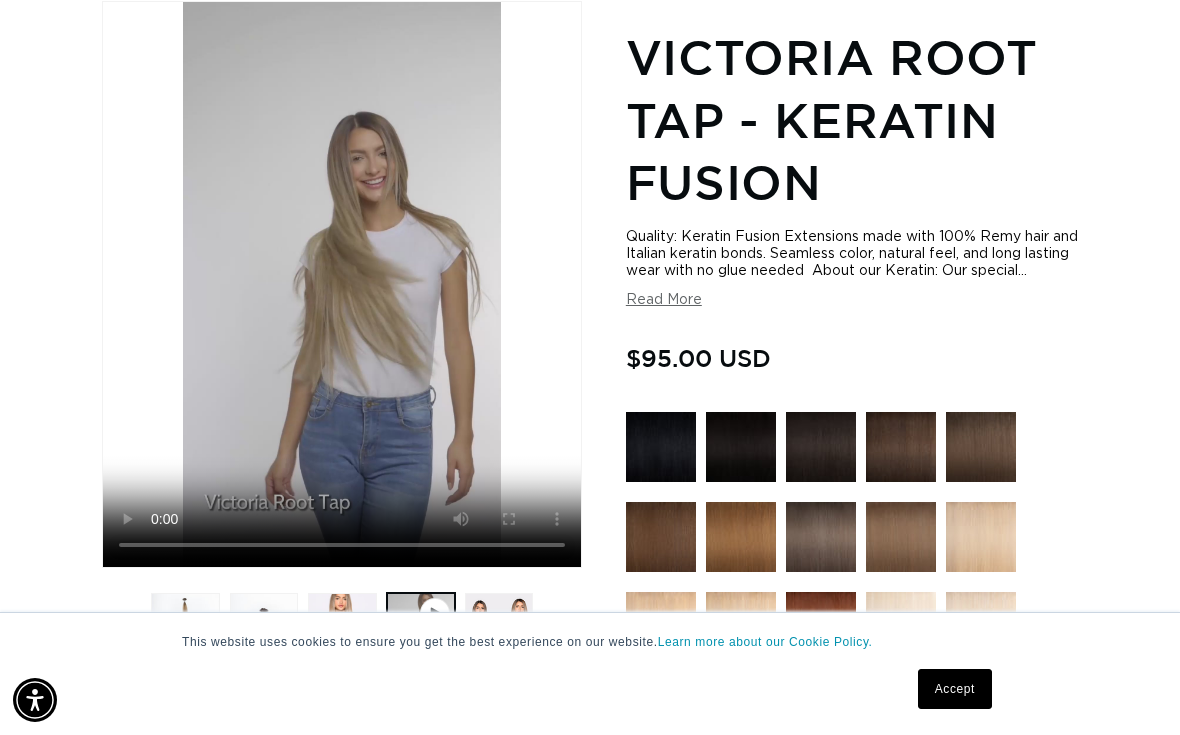 click 